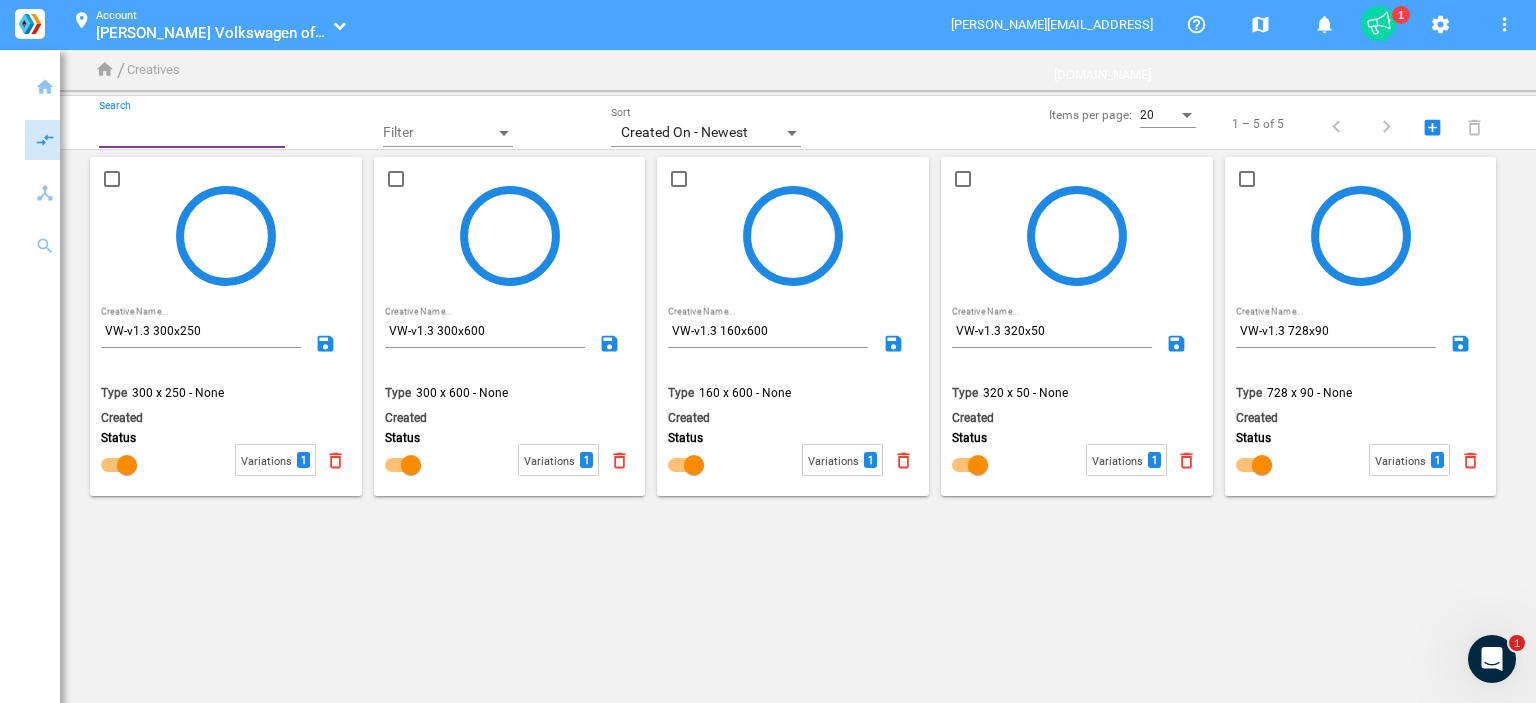 scroll, scrollTop: 0, scrollLeft: 0, axis: both 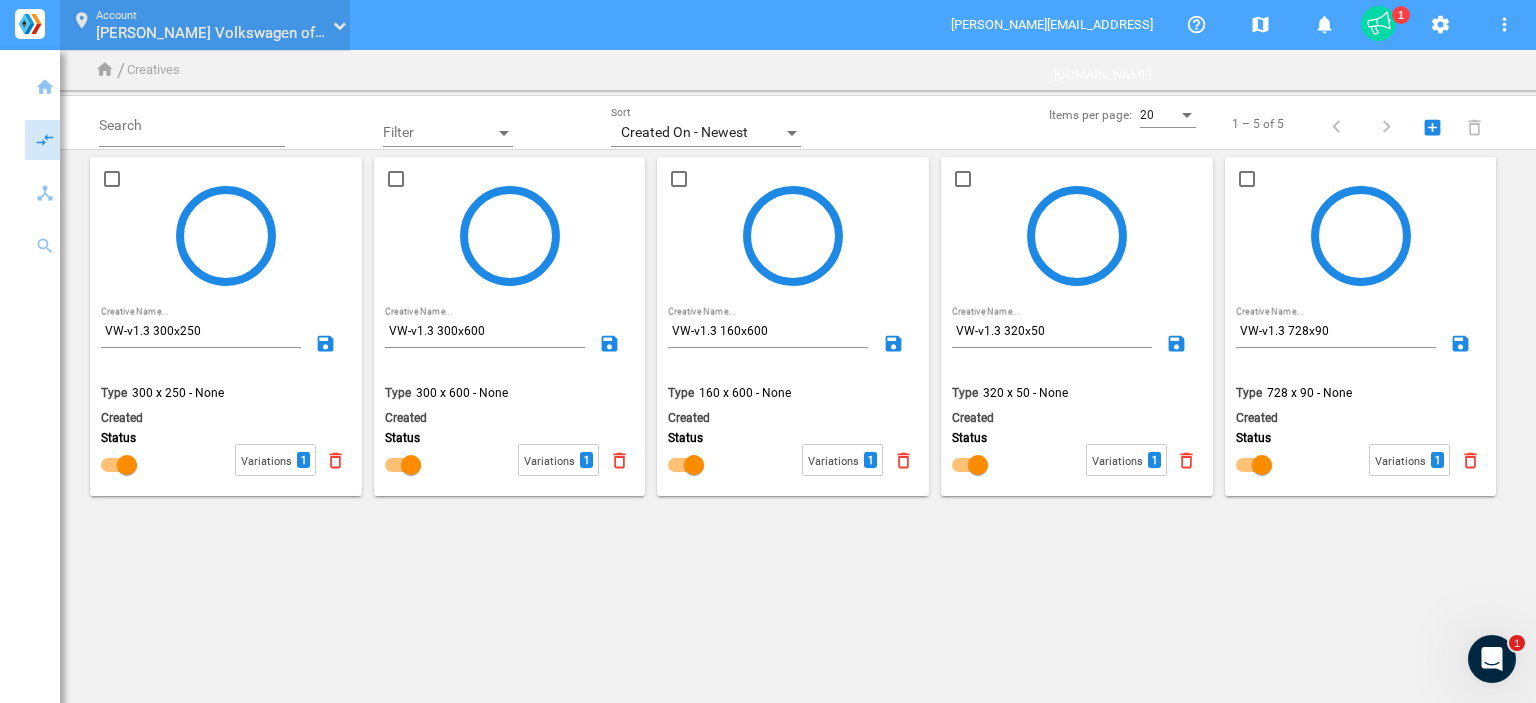 click 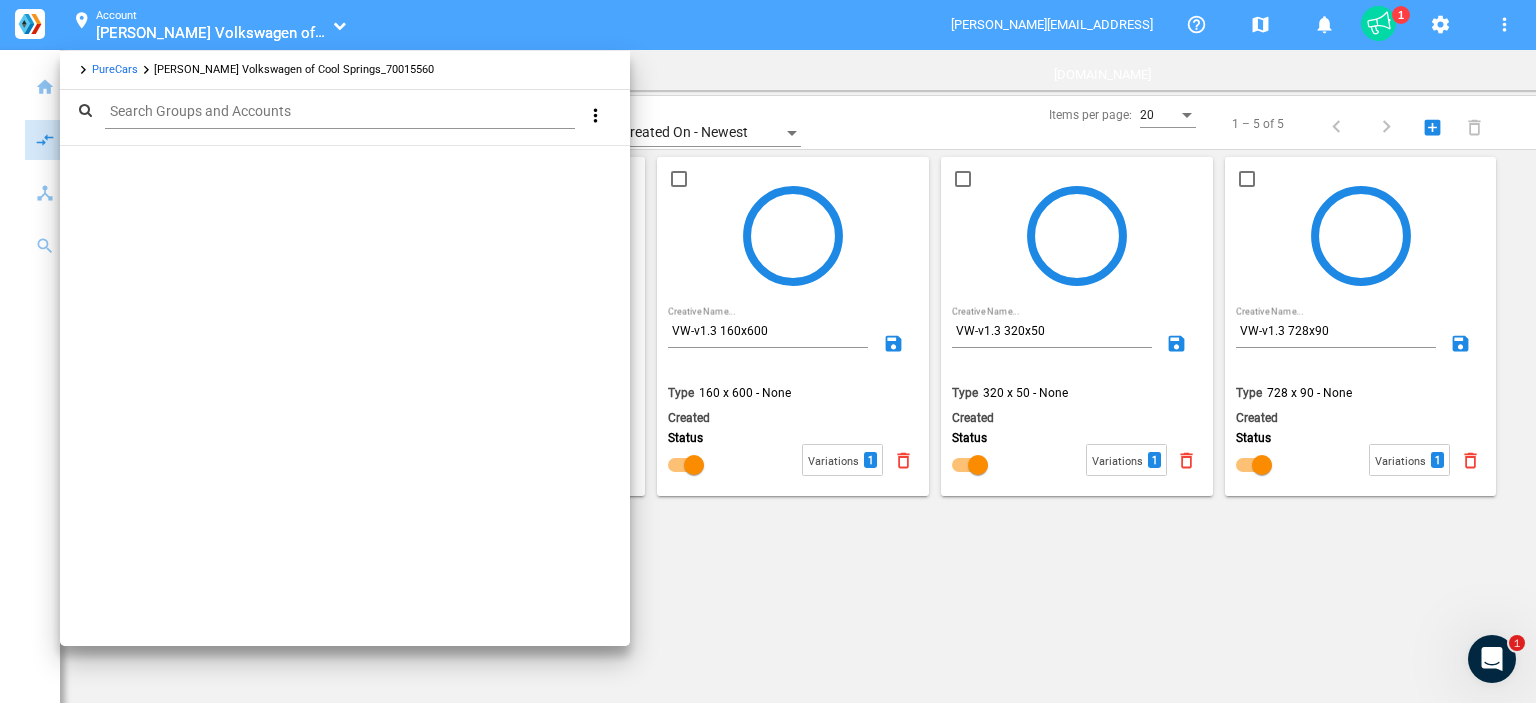 click at bounding box center [768, 351] 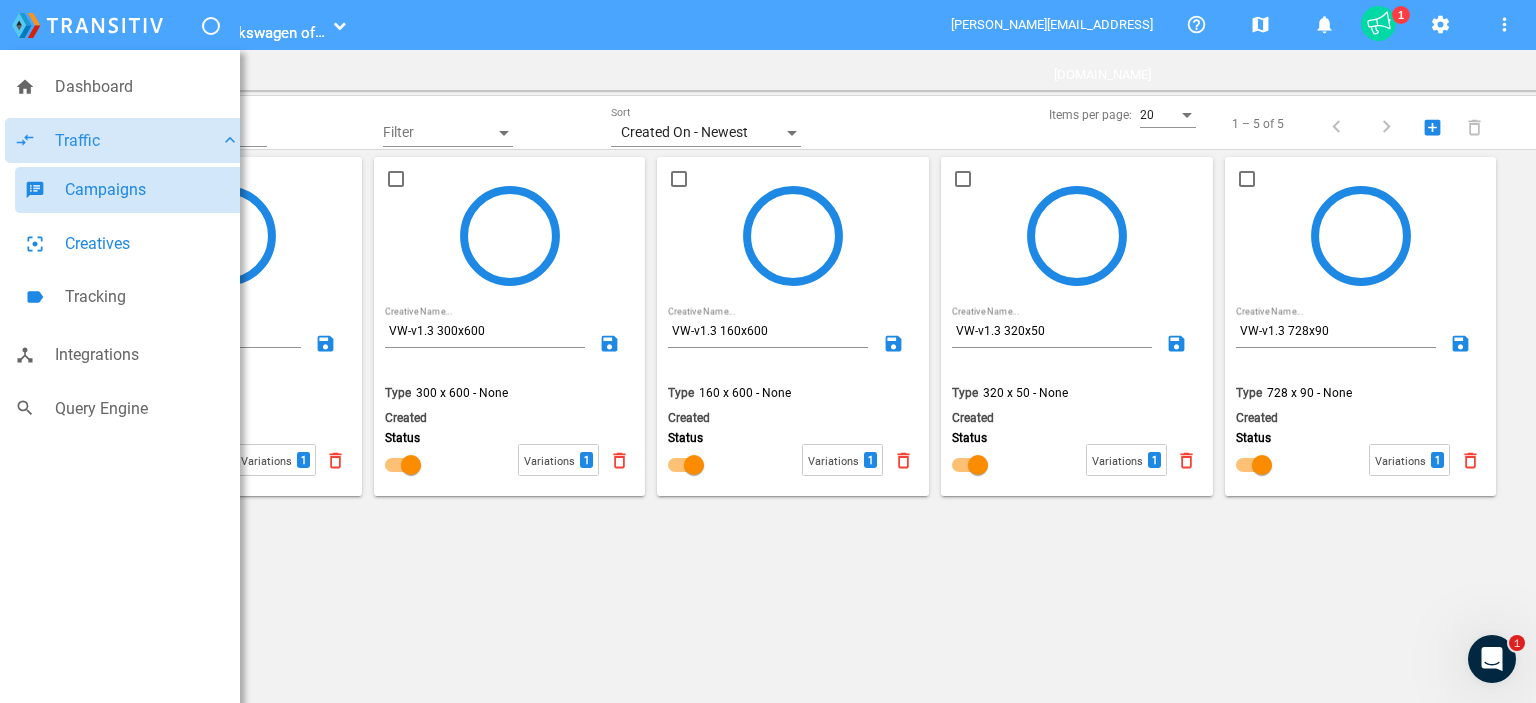 click on "Campaigns" at bounding box center [152, 190] 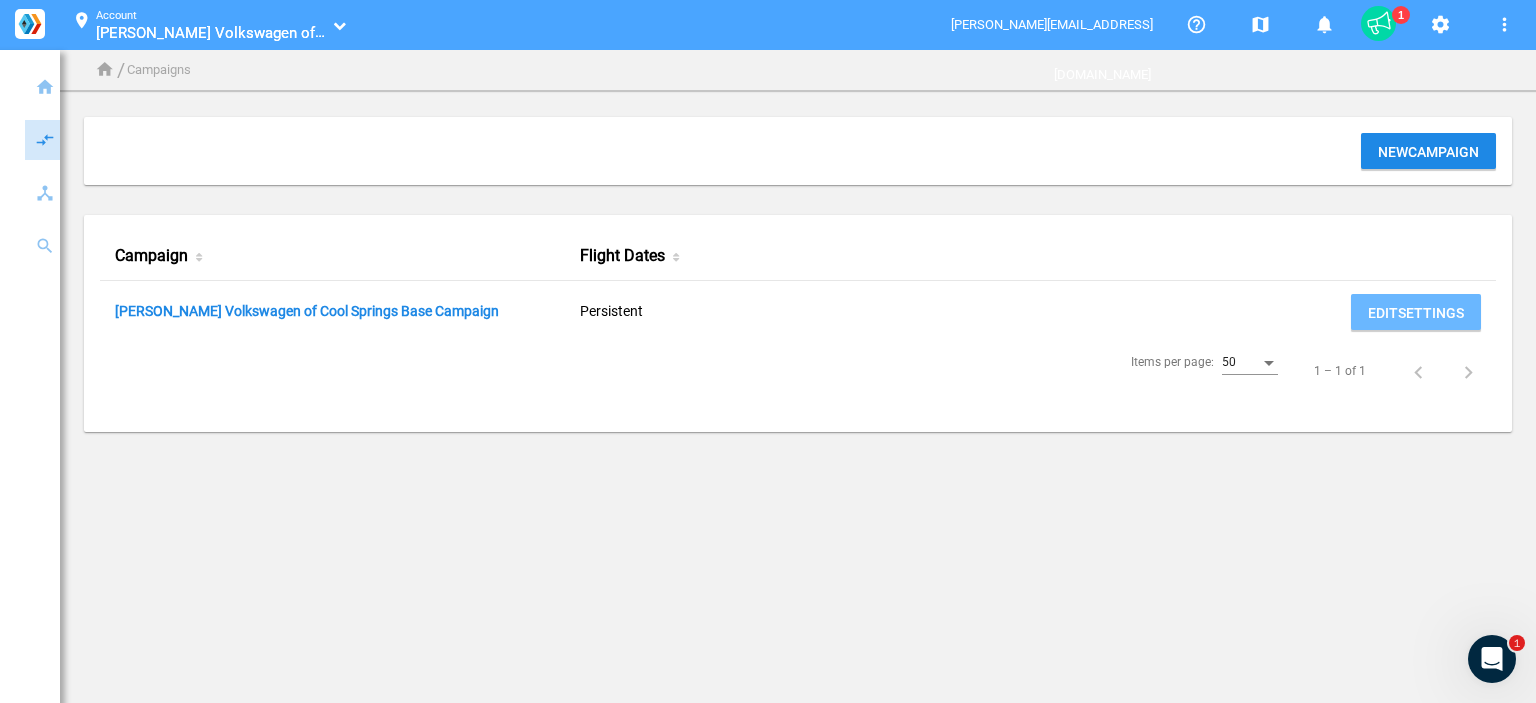 click on "location_on Account [PERSON_NAME] Volkswagen of [GEOGRAPHIC_DATA] [PERSON_NAME] Volkswagen of Cool Springs_70015560" at bounding box center [205, 25] 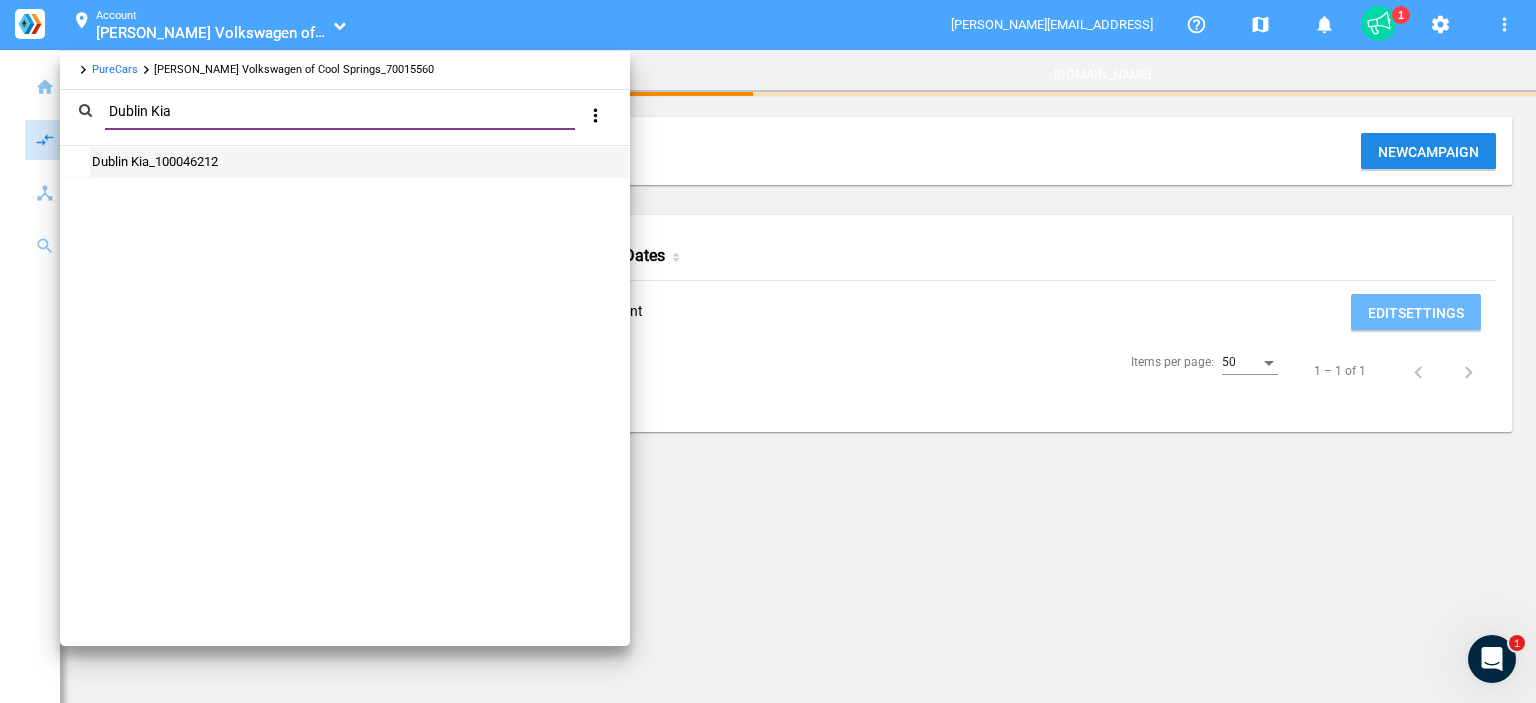 type on "Dublin Kia" 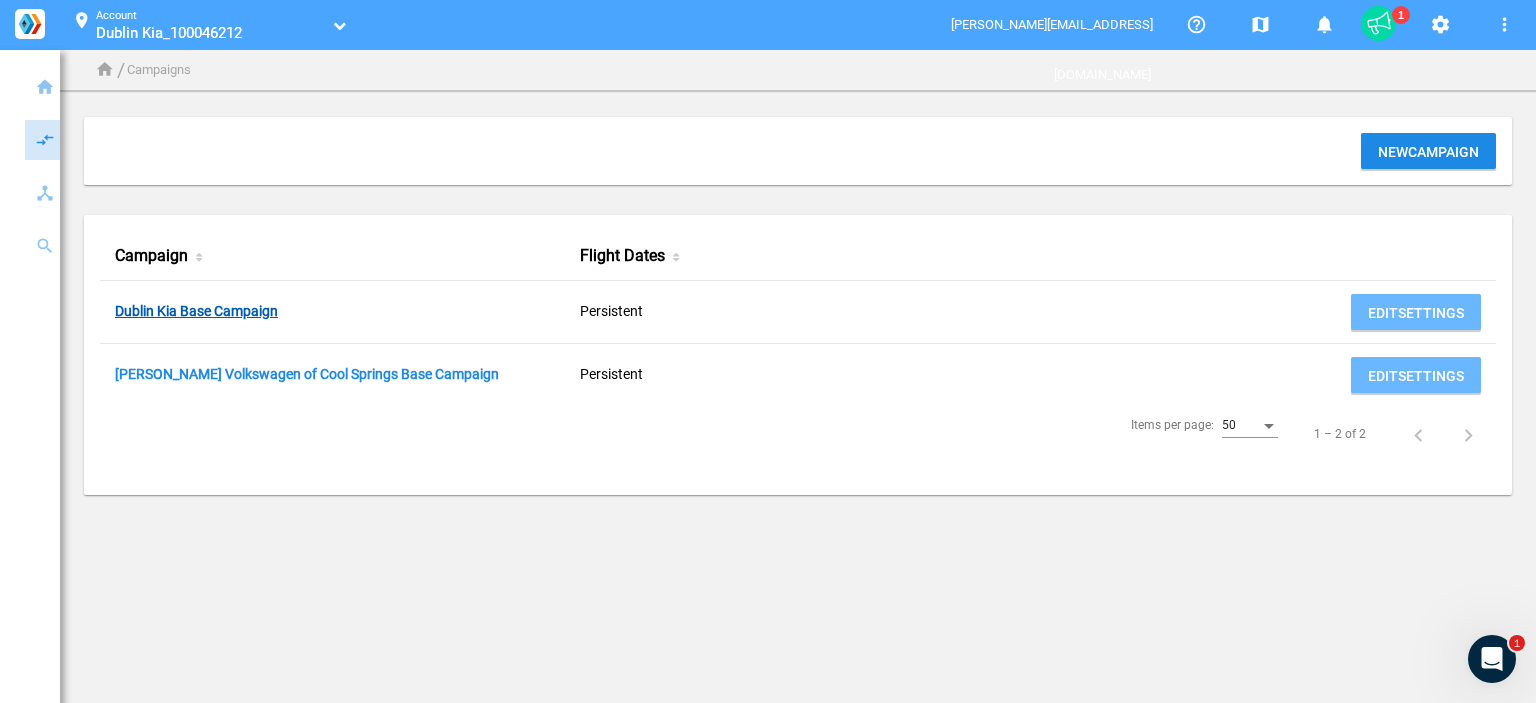 click on "Dublin Kia Base Campaign" 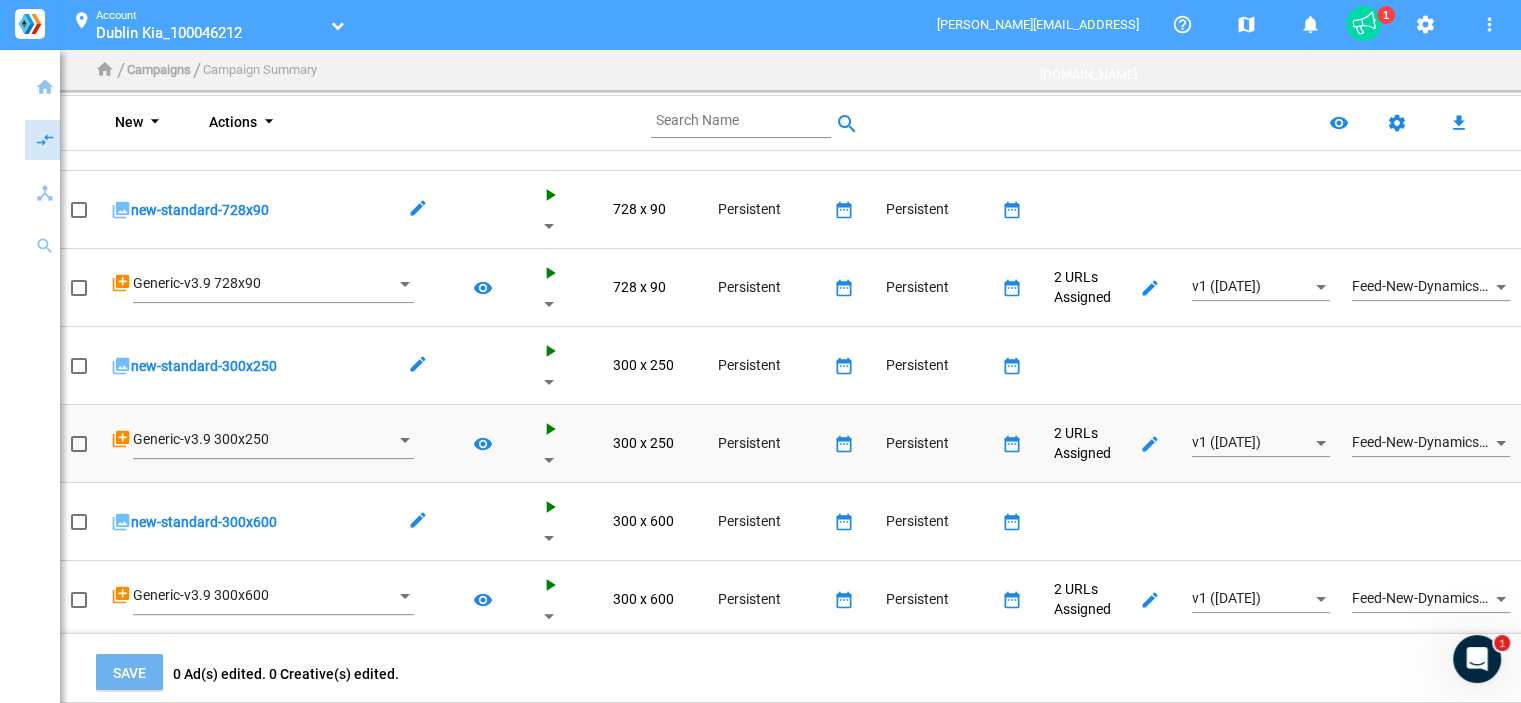 scroll, scrollTop: 0, scrollLeft: 0, axis: both 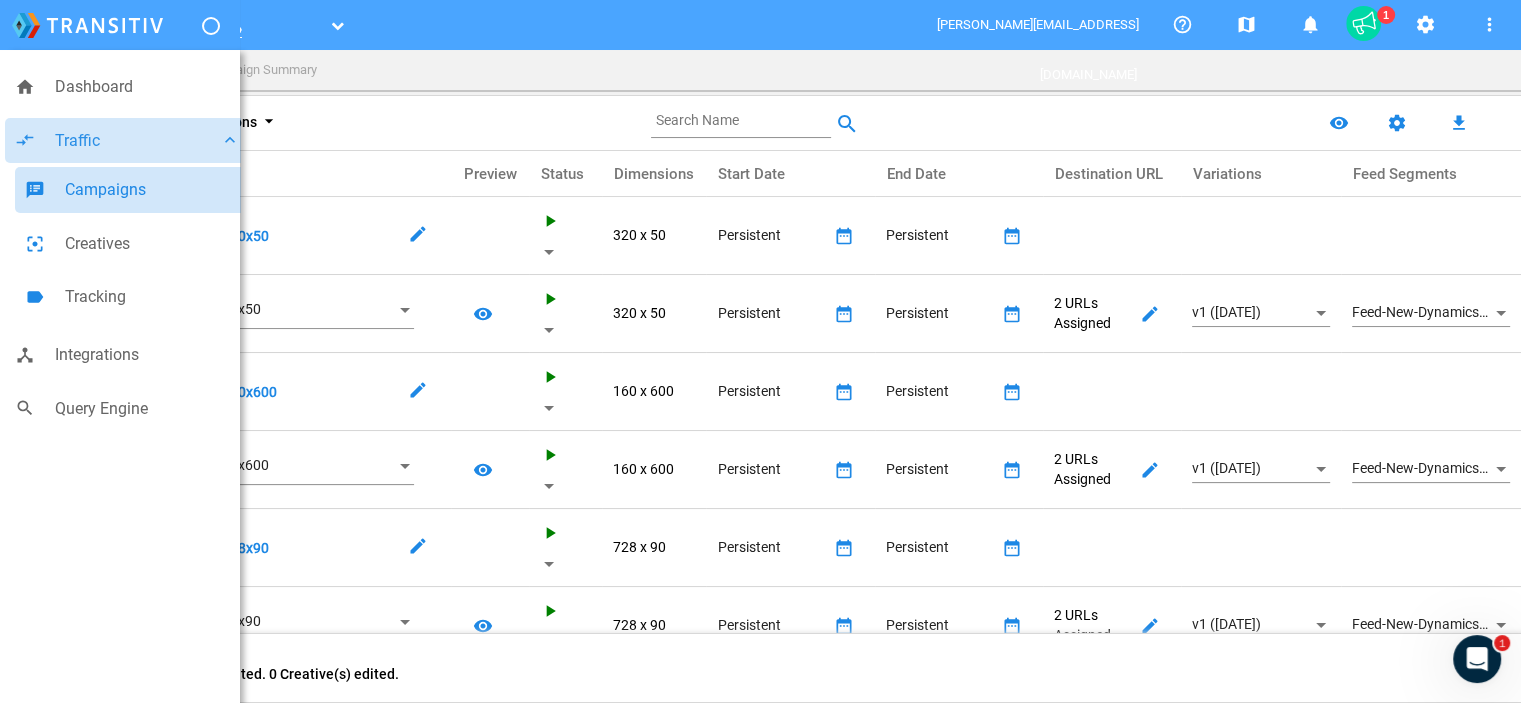 click on "Campaigns" at bounding box center (152, 190) 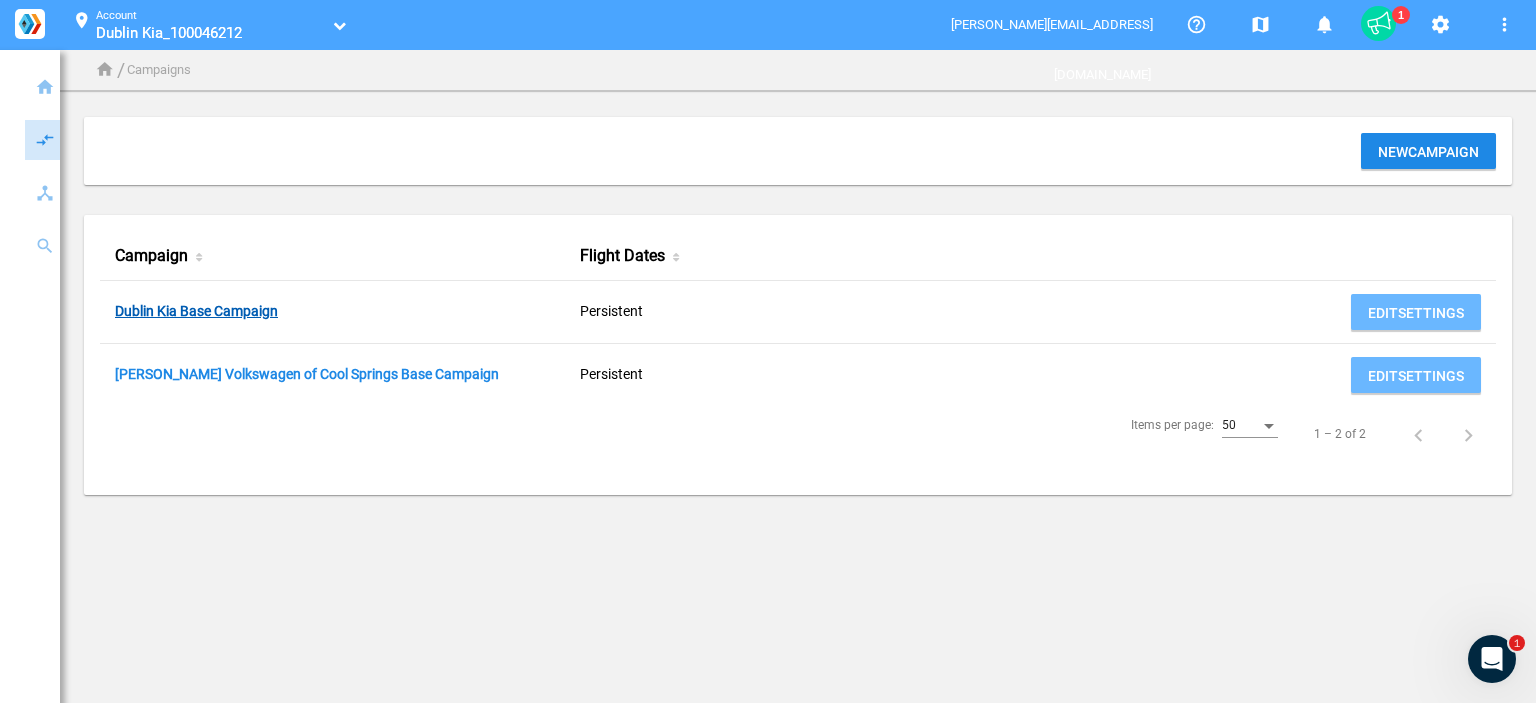 click on "Dublin Kia Base Campaign" 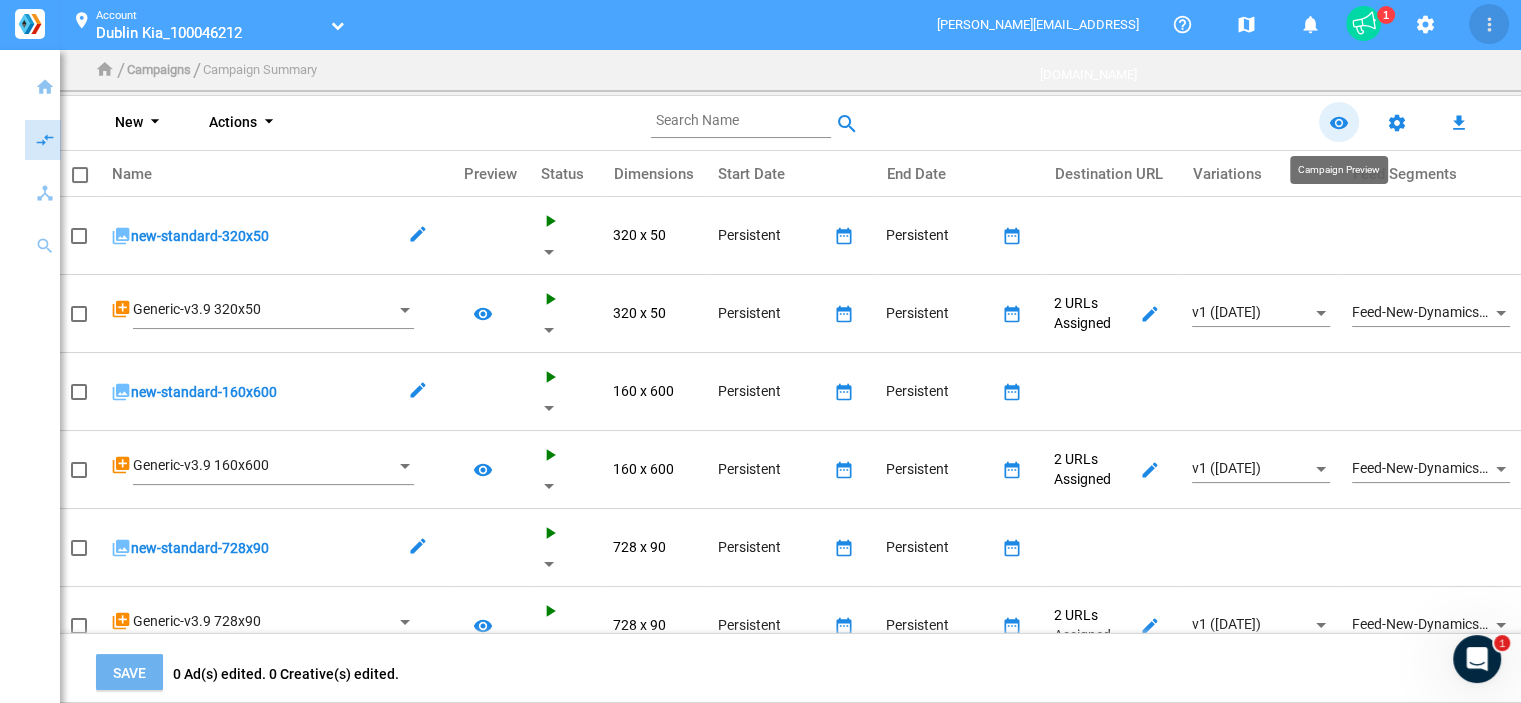 click on "remove_red_eye" 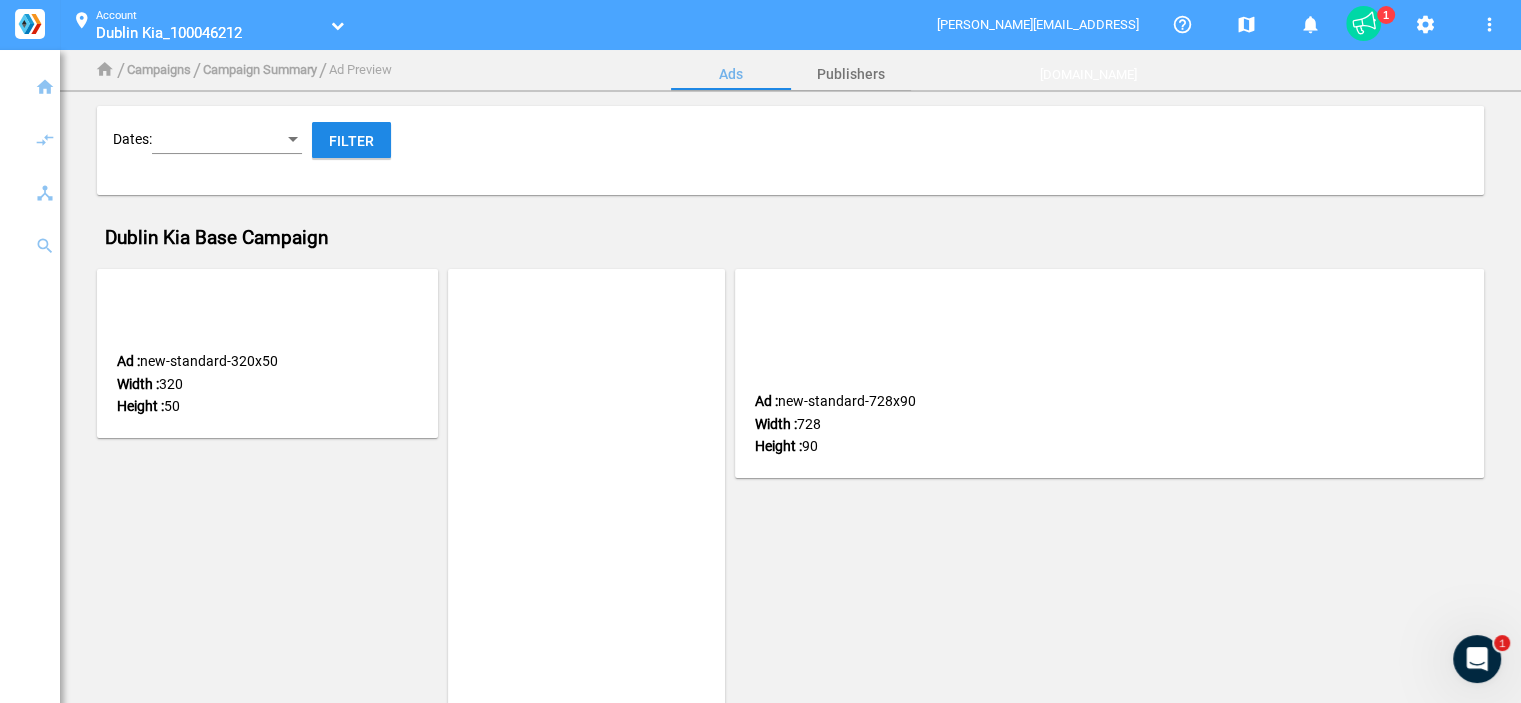 scroll, scrollTop: 0, scrollLeft: 0, axis: both 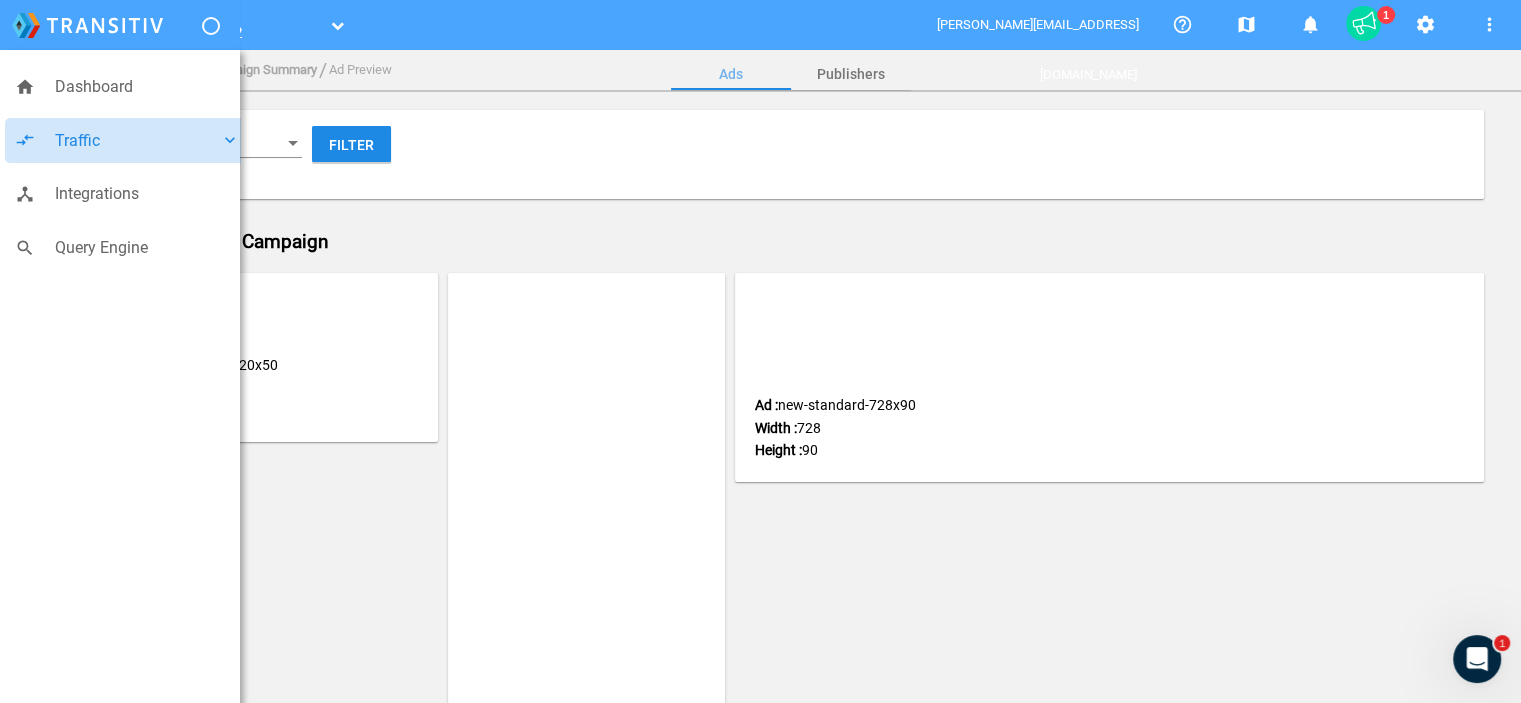 click on "Traffic" at bounding box center [137, 141] 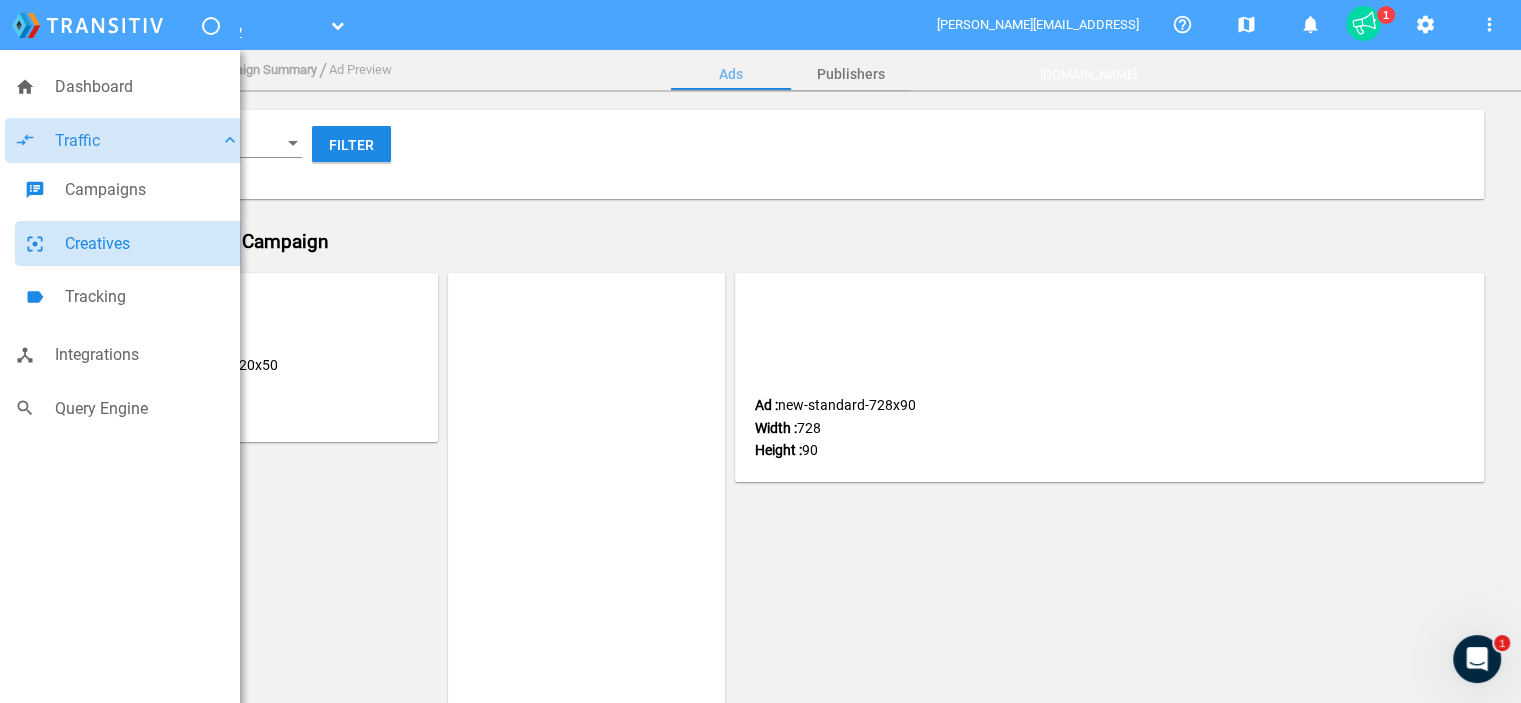 click on "Creatives" at bounding box center [152, 244] 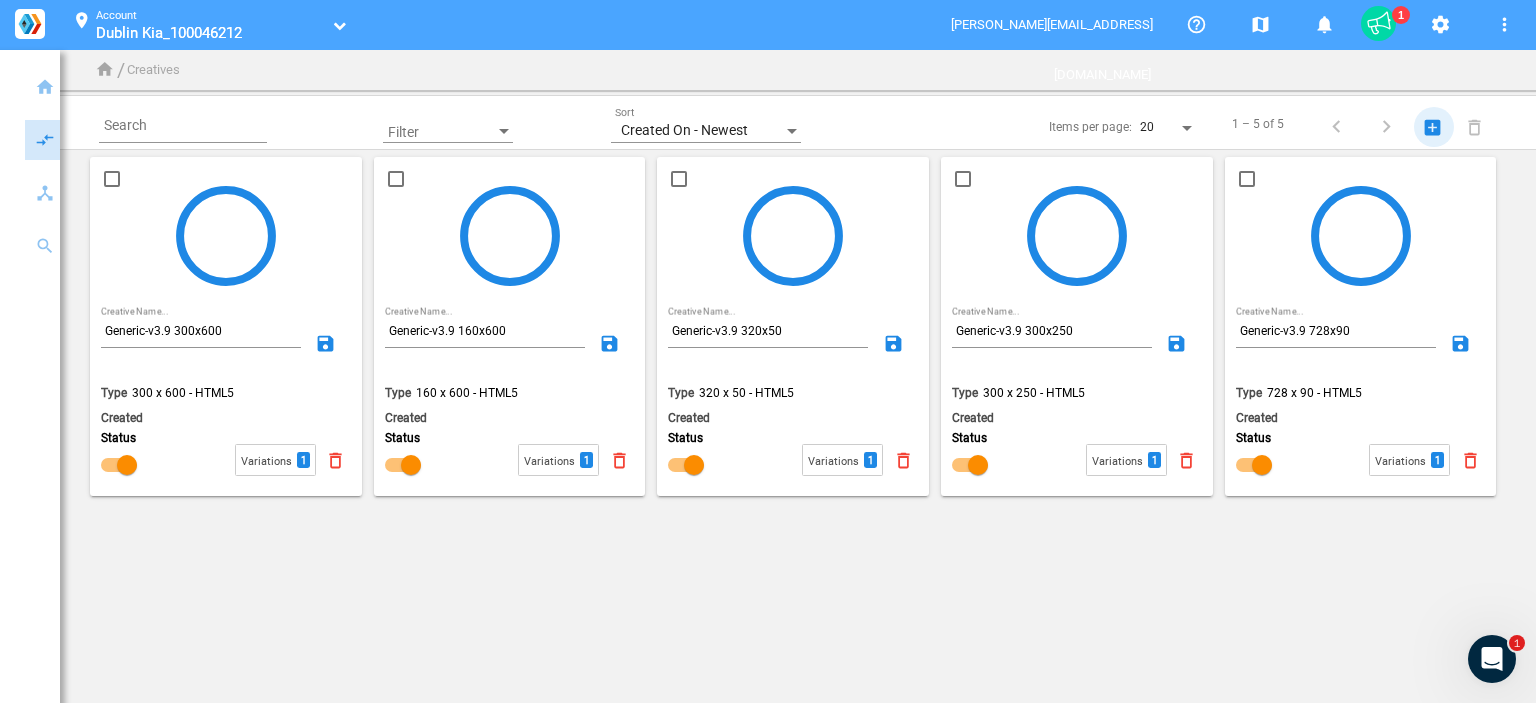 click on "add_box_main" at bounding box center [1434, 128] 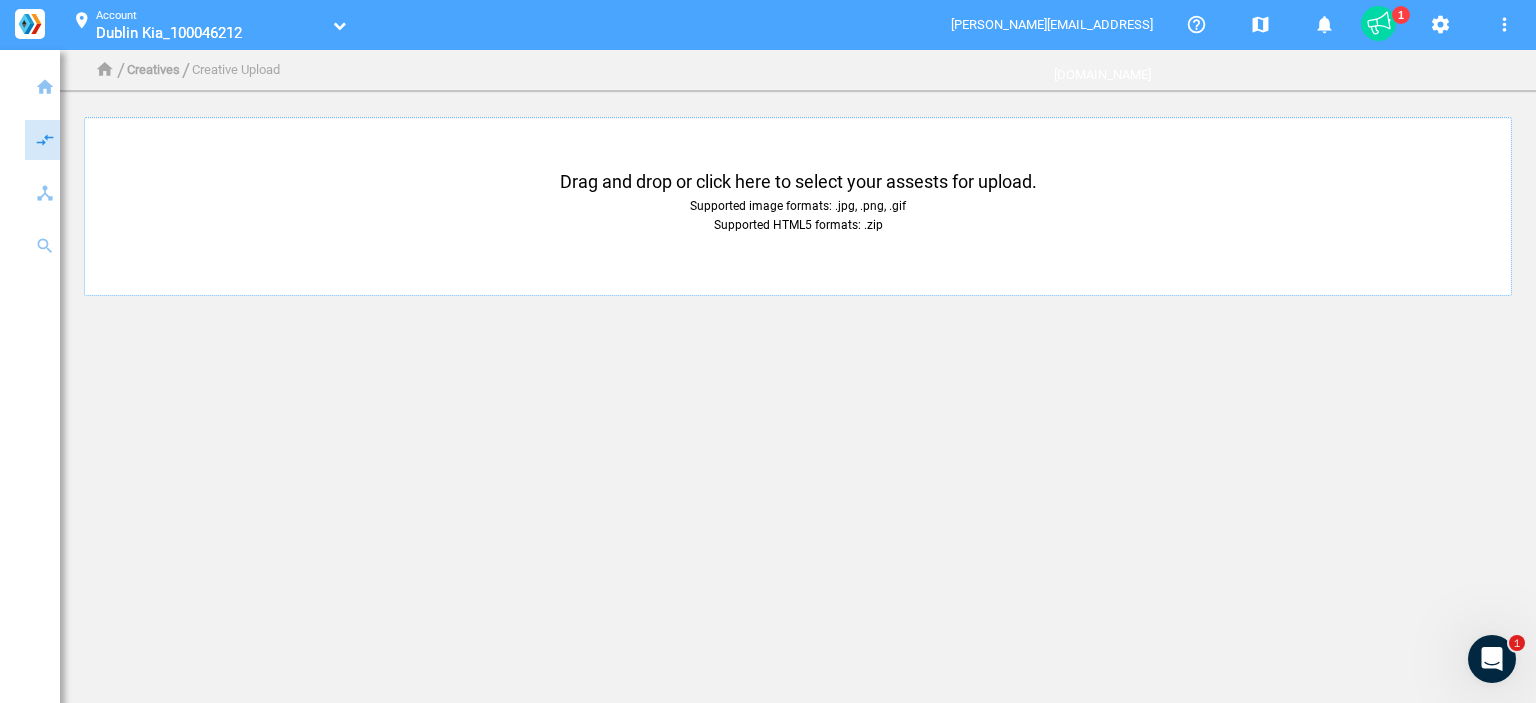 click on "Supported image formats: .jpg, .png, .gif  Supported HTML5 formats: .zip" 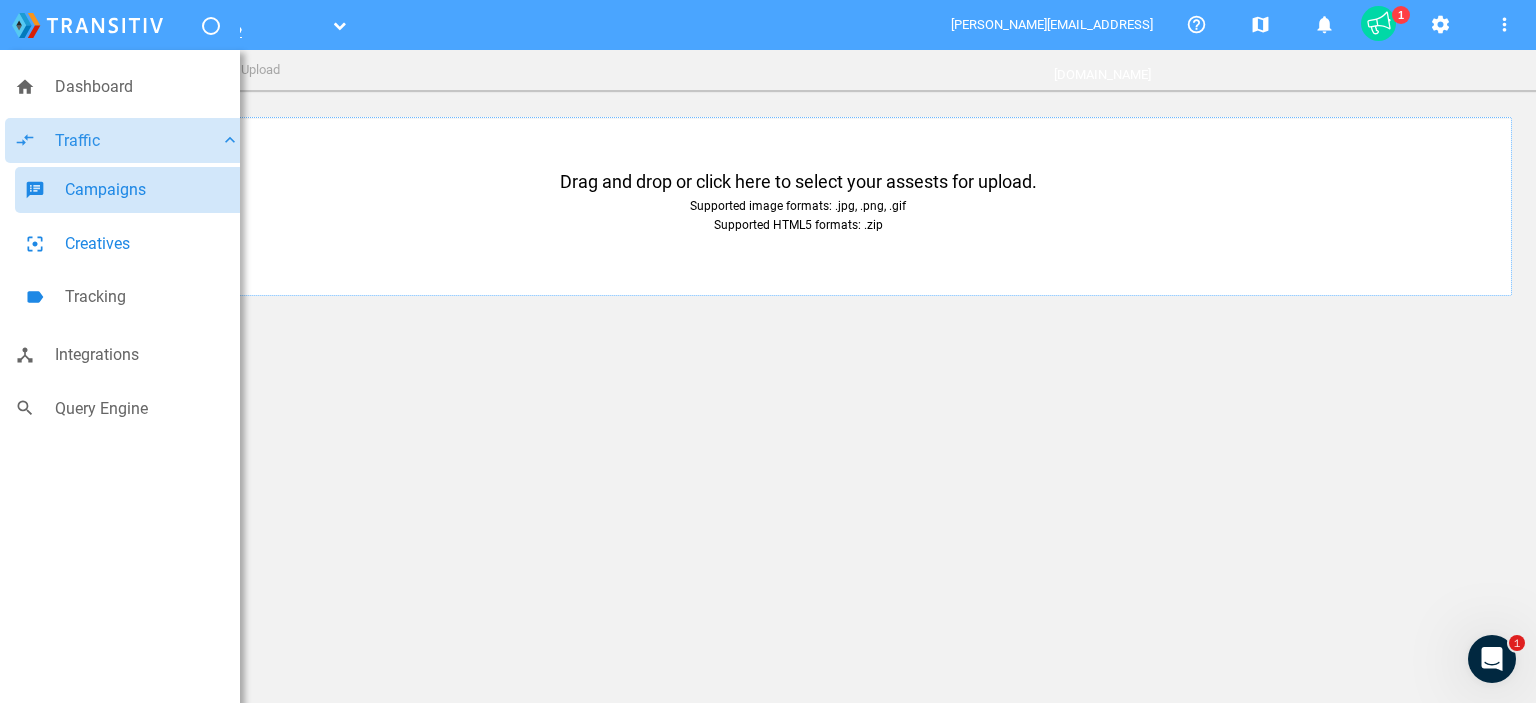 click on "Campaigns" at bounding box center (152, 190) 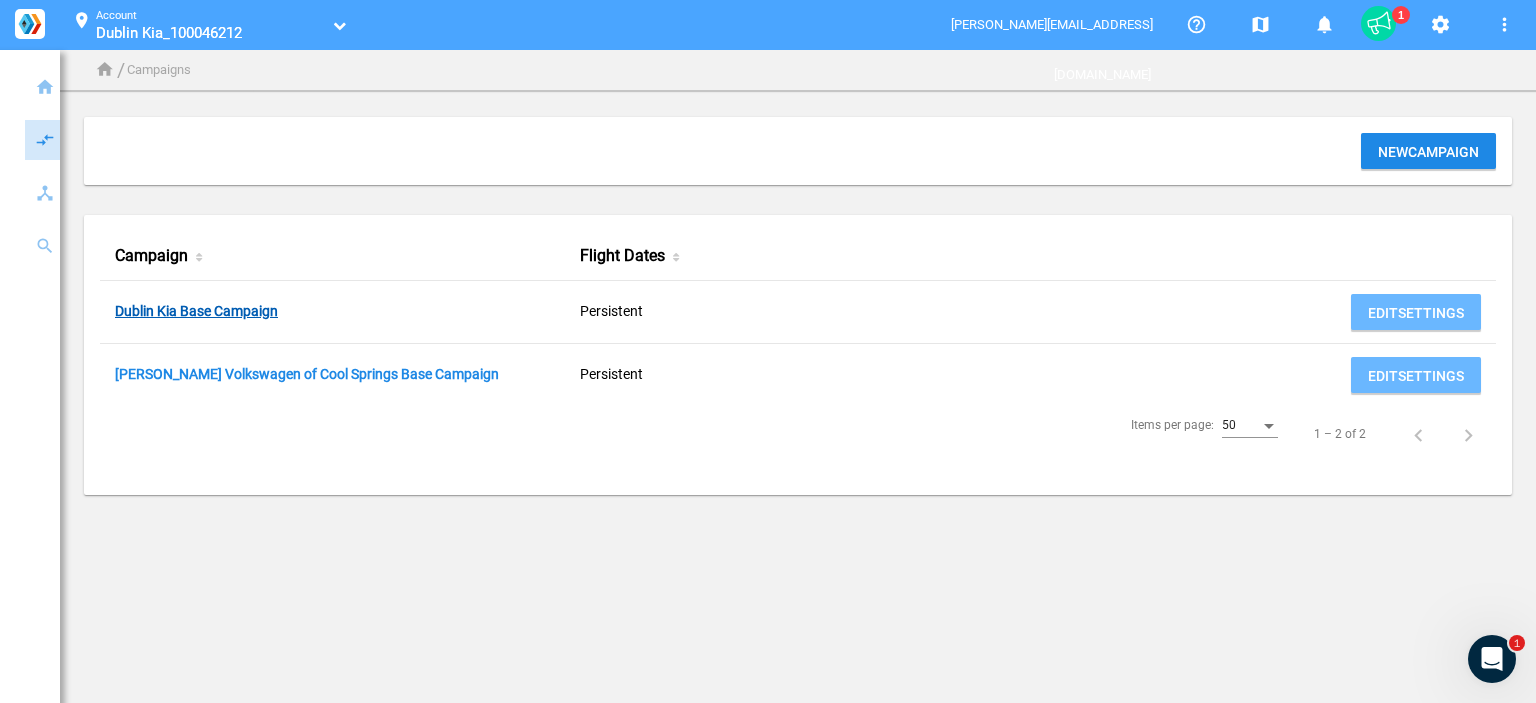 click on "Dublin Kia Base Campaign" 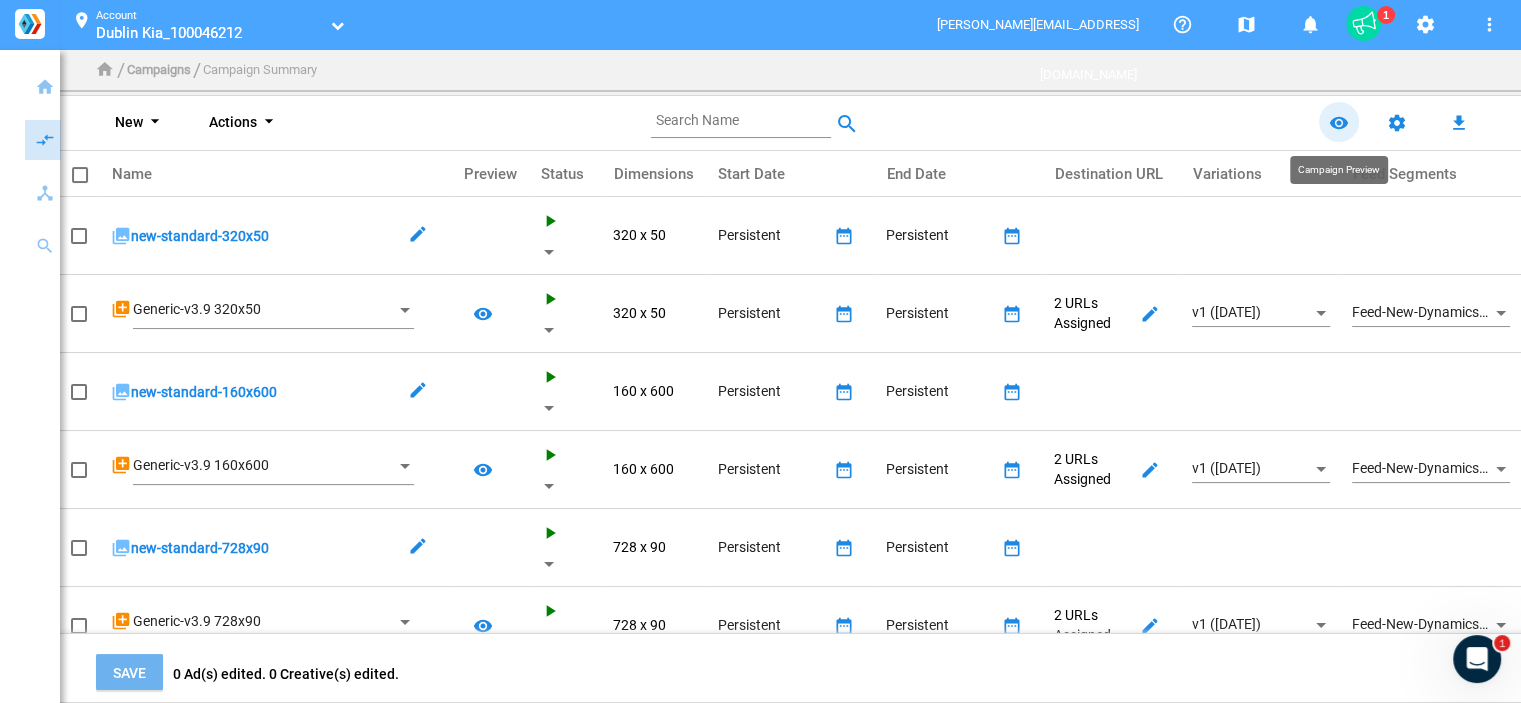 click on "remove_red_eye" 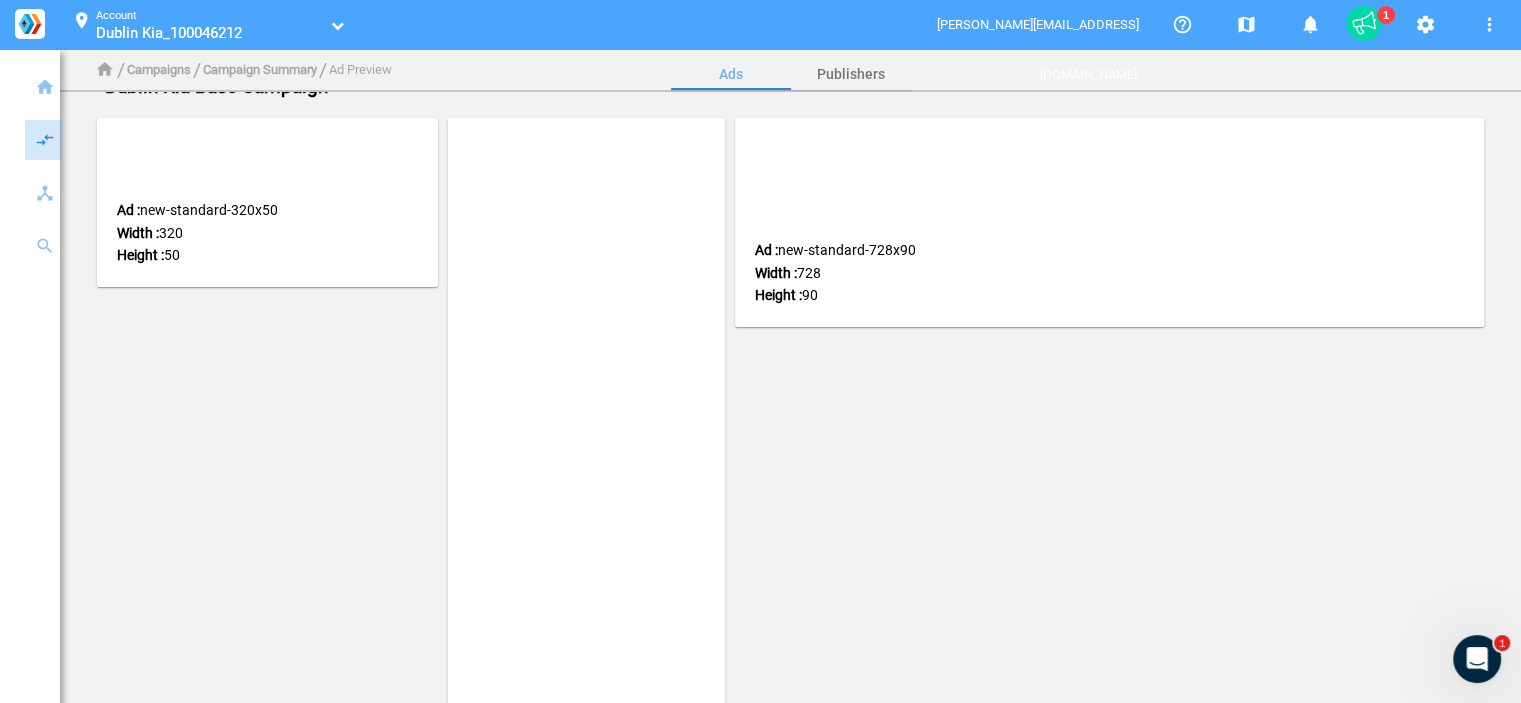 scroll, scrollTop: 0, scrollLeft: 0, axis: both 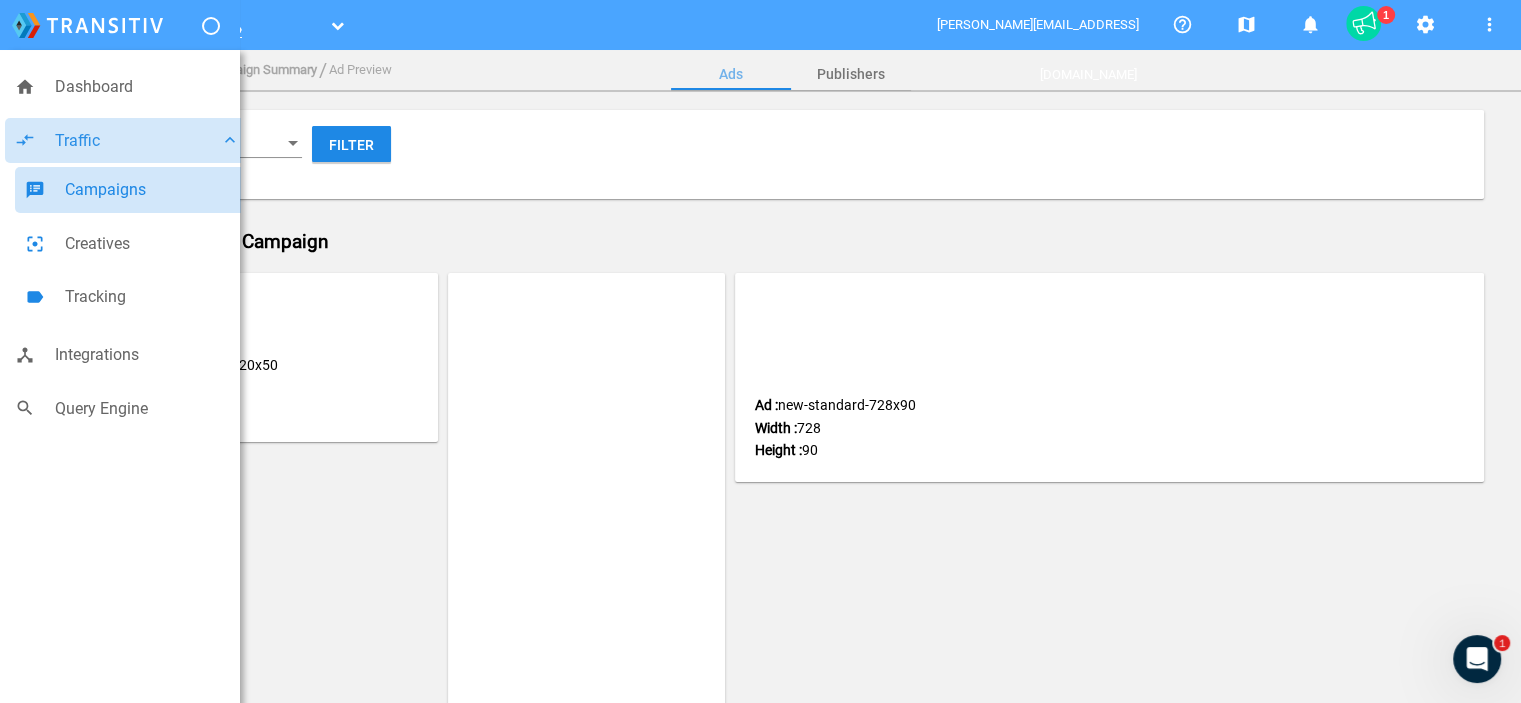 click on "Campaigns" at bounding box center [152, 190] 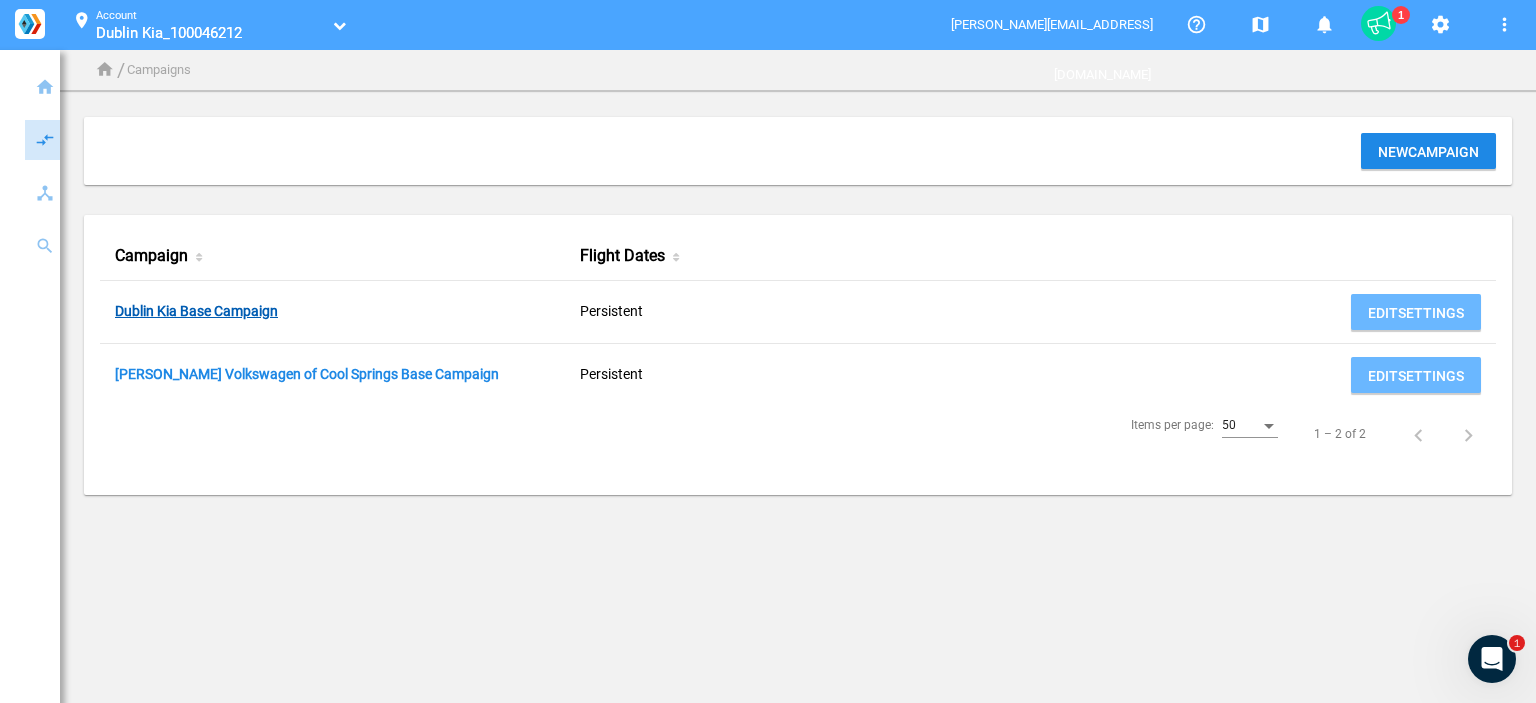 click on "Dublin Kia Base Campaign" 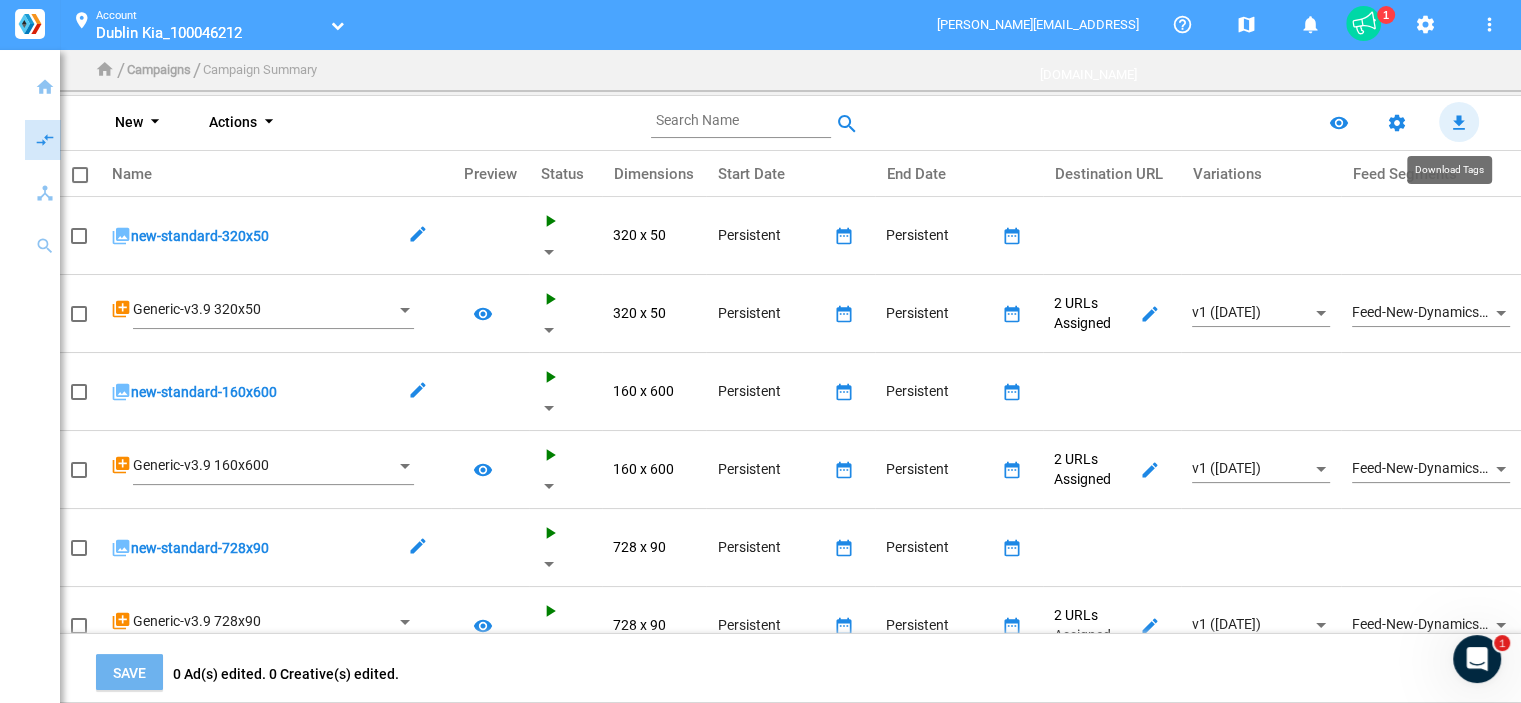 click on "file_download" 